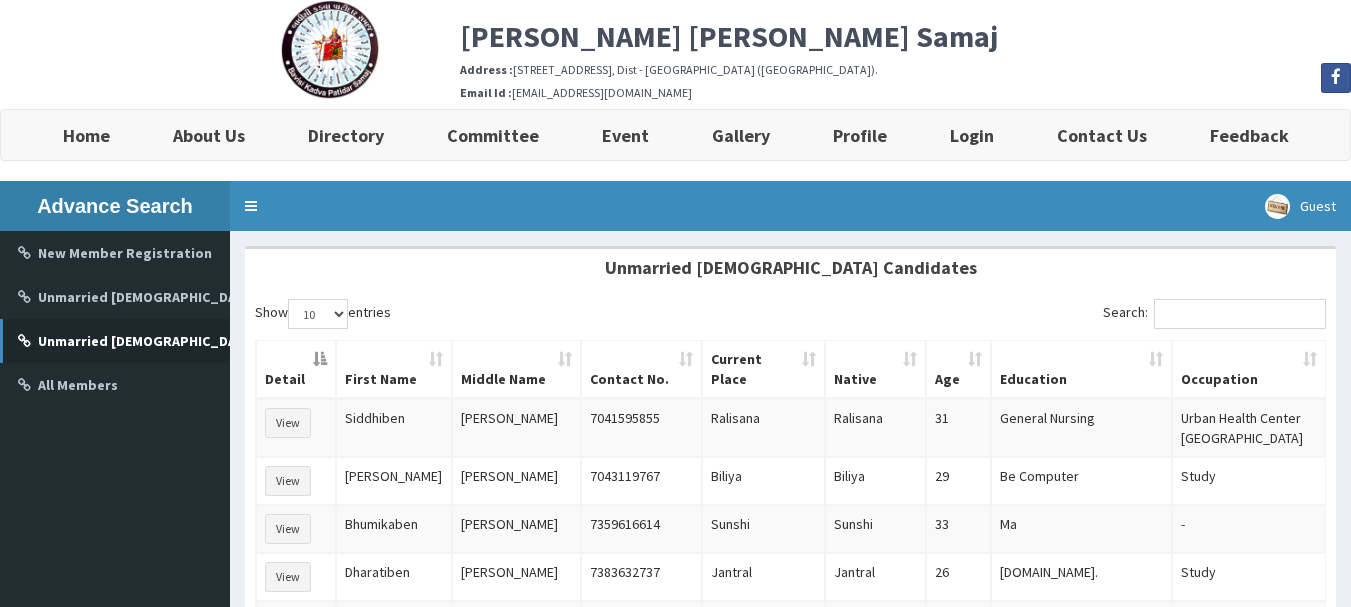 scroll, scrollTop: 0, scrollLeft: 0, axis: both 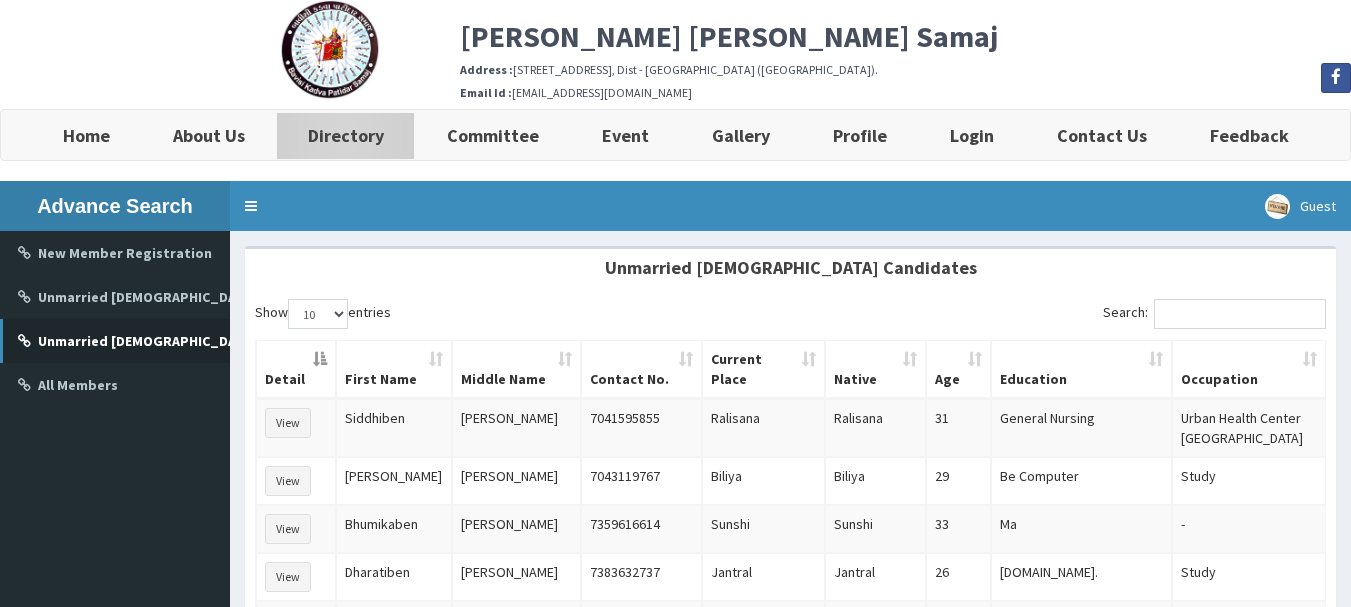 click on "Directory" at bounding box center (346, 135) 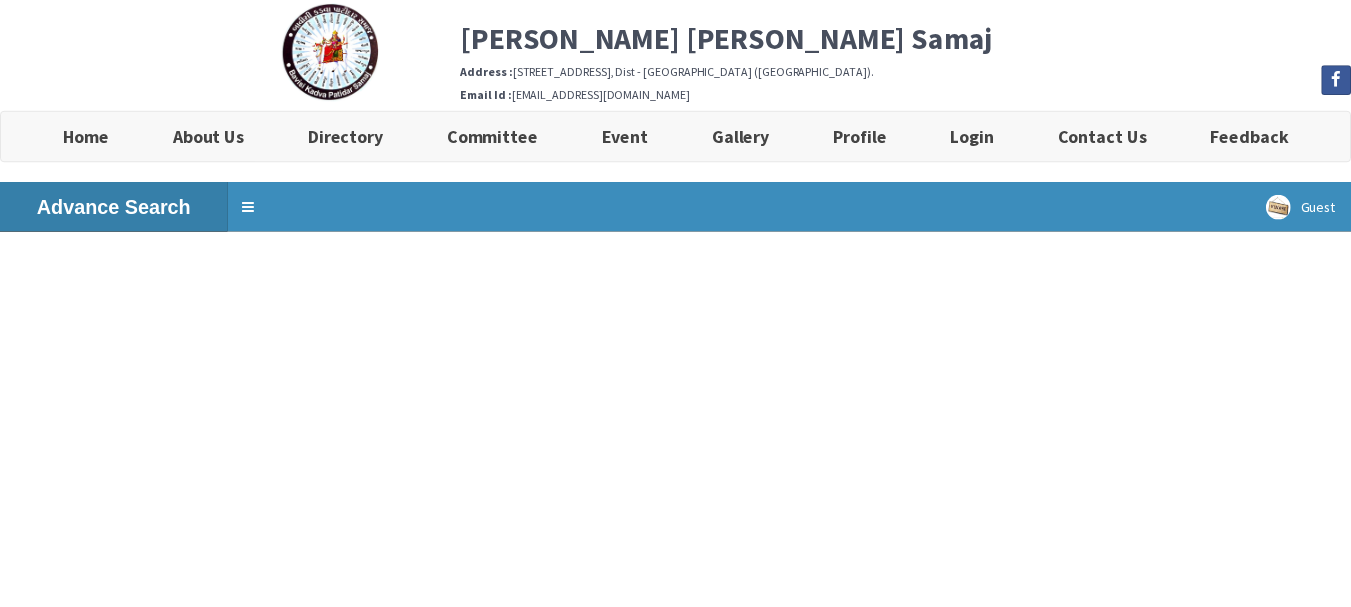 scroll, scrollTop: 0, scrollLeft: 0, axis: both 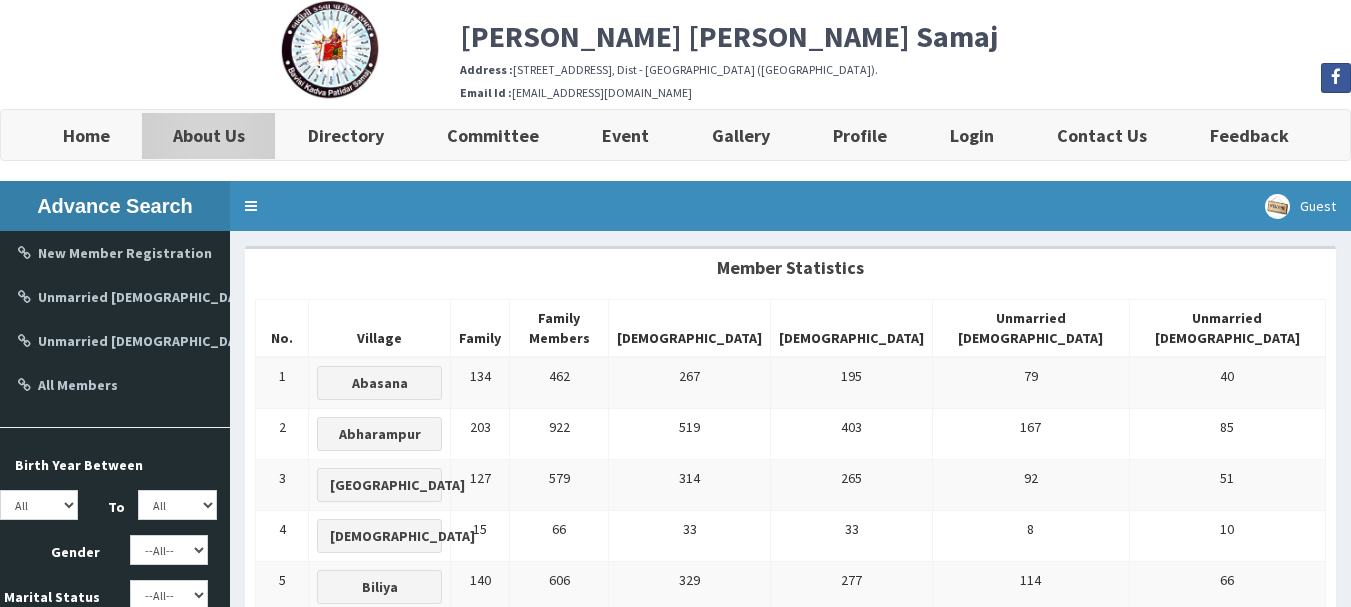 click on "About Us" at bounding box center [209, 135] 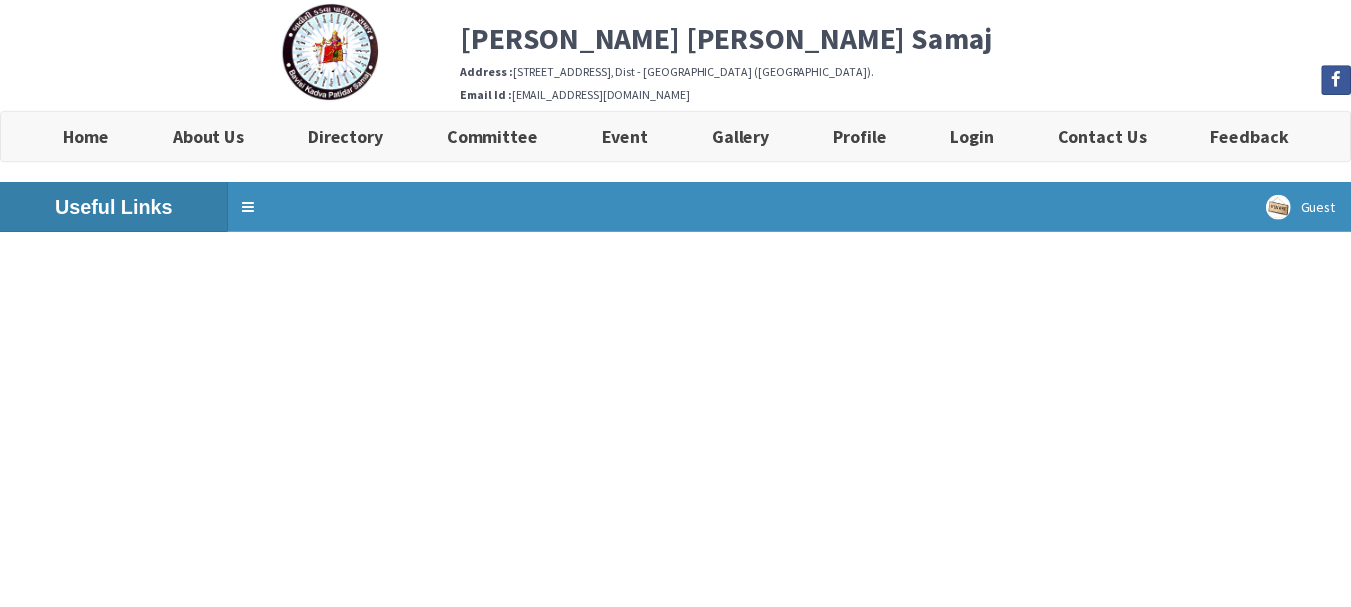 scroll, scrollTop: 0, scrollLeft: 0, axis: both 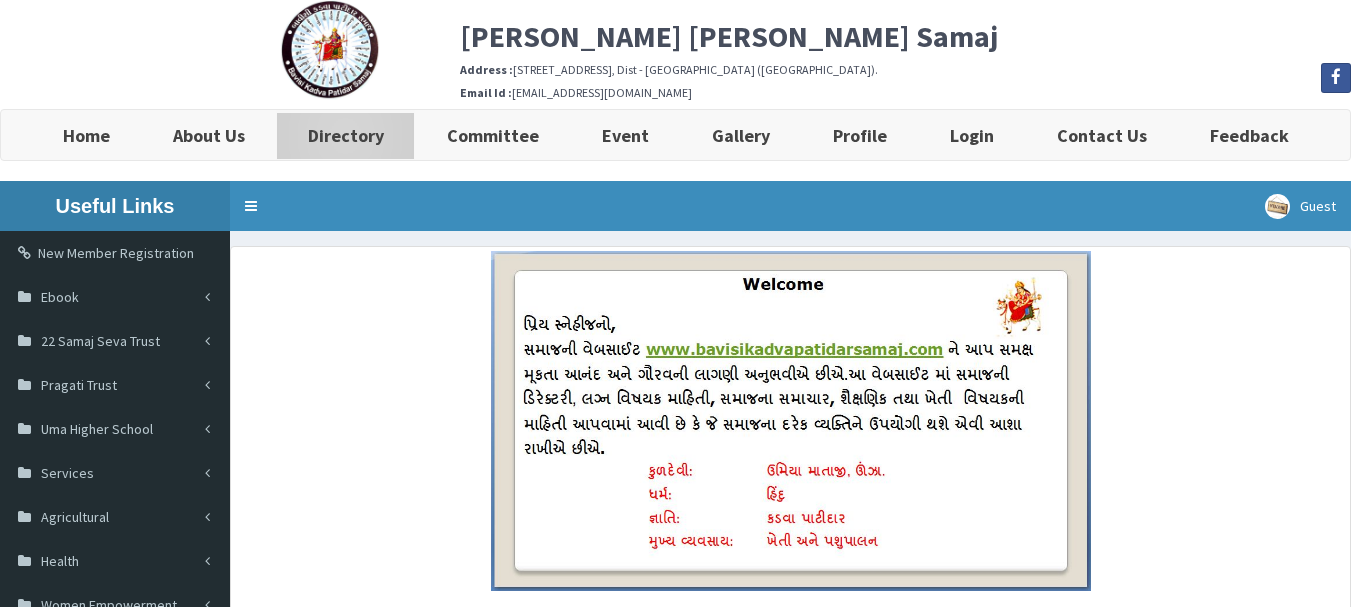 click on "Directory" at bounding box center (346, 135) 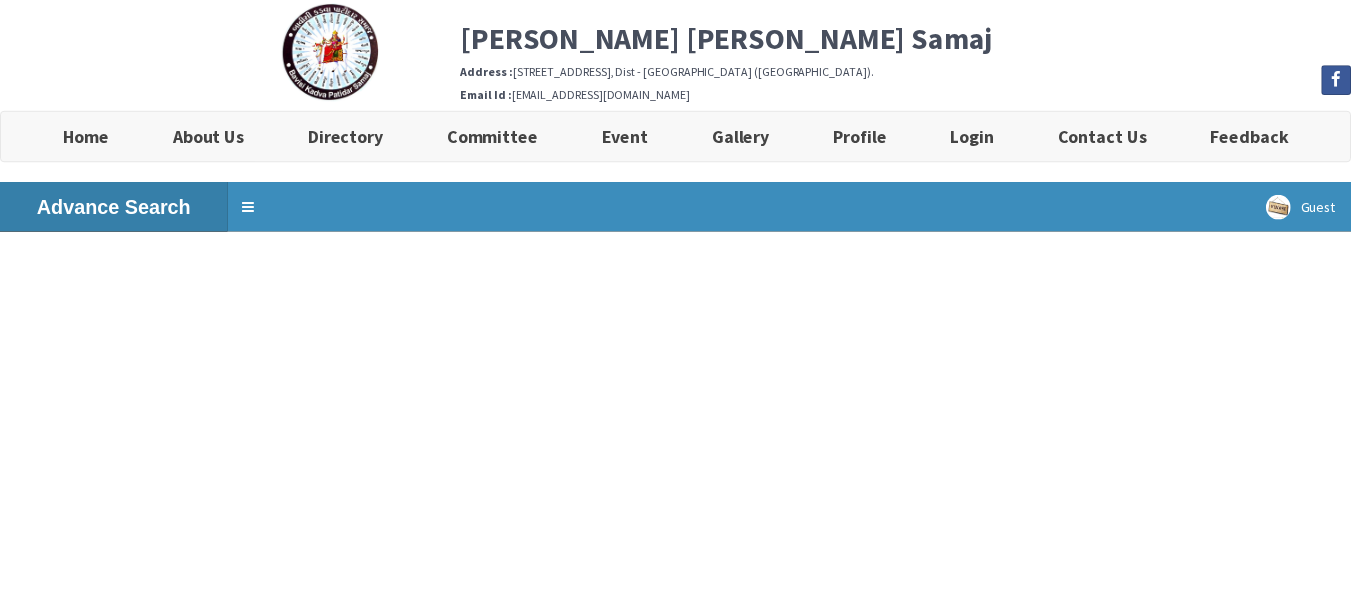 scroll, scrollTop: 0, scrollLeft: 0, axis: both 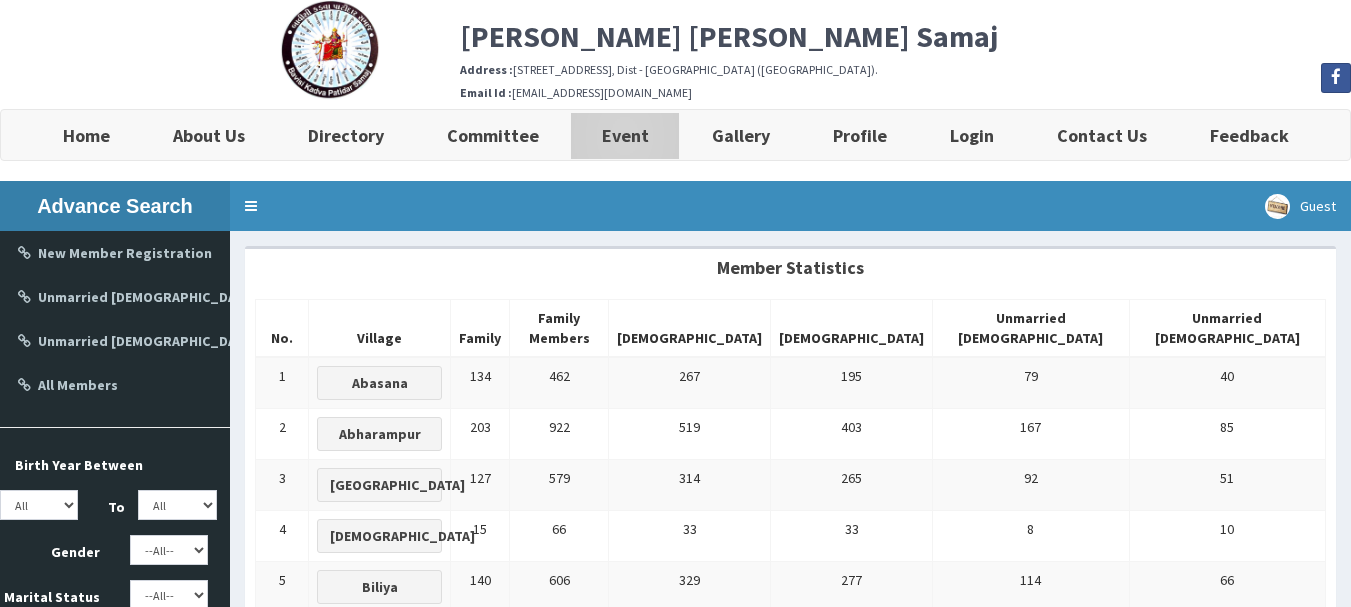 click on "Event" at bounding box center (625, 135) 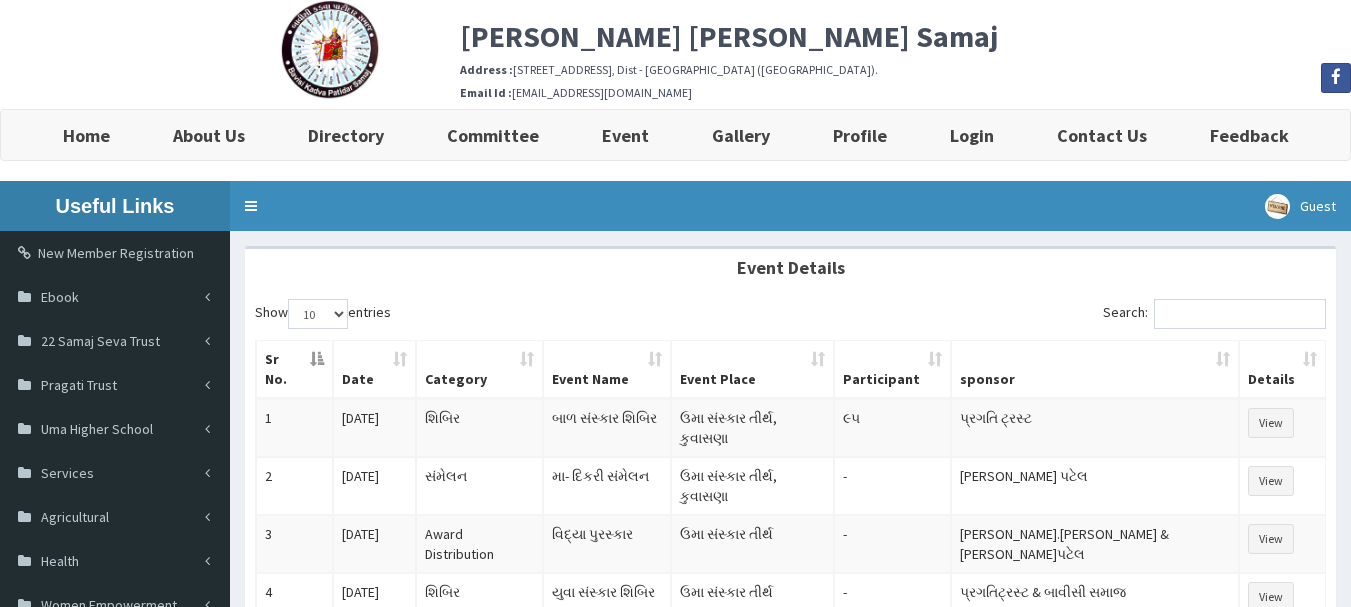 scroll, scrollTop: 0, scrollLeft: 0, axis: both 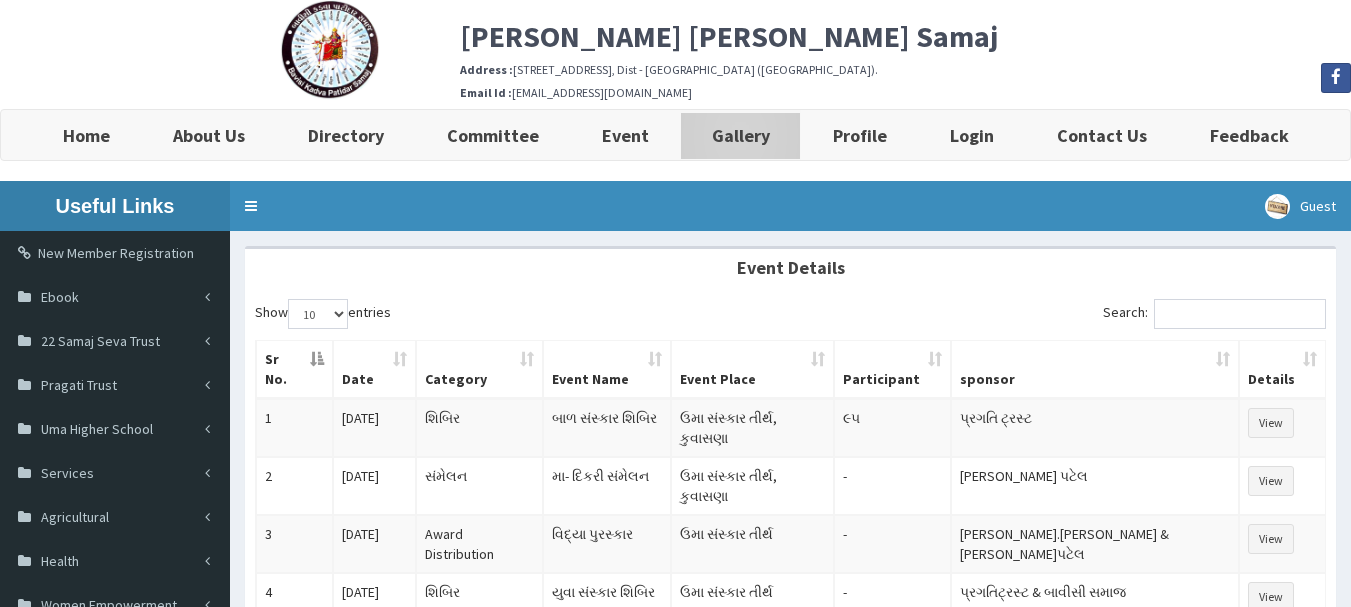 click on "Gallery" at bounding box center [741, 135] 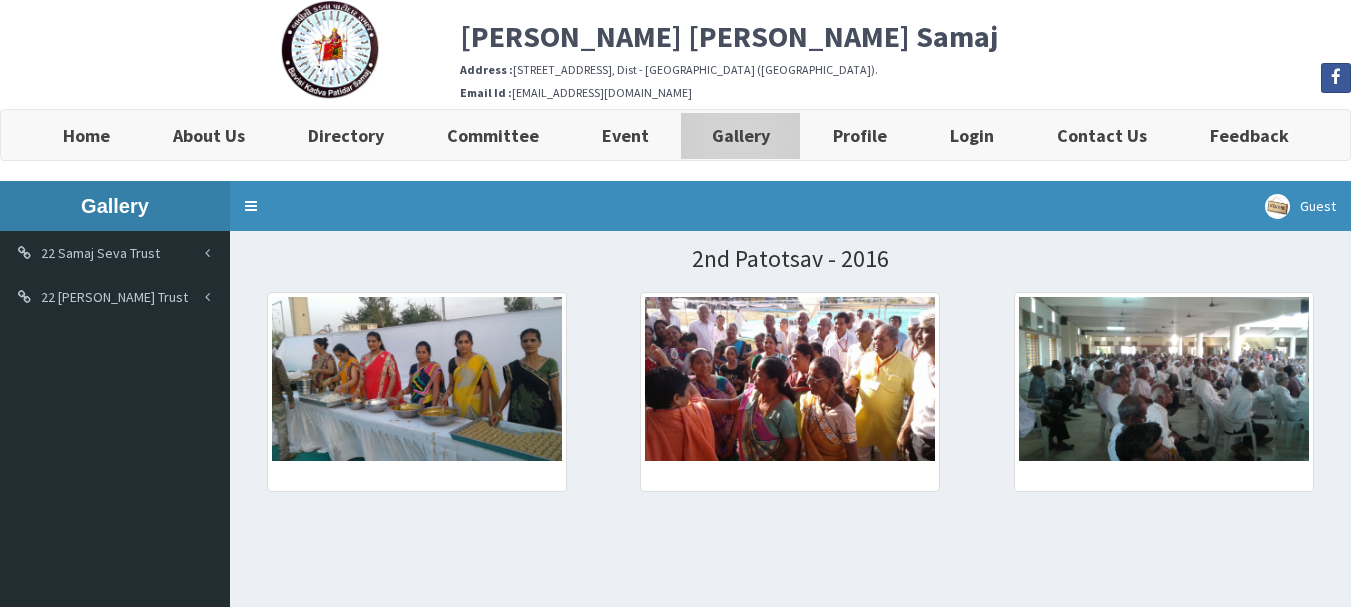 scroll, scrollTop: 0, scrollLeft: 0, axis: both 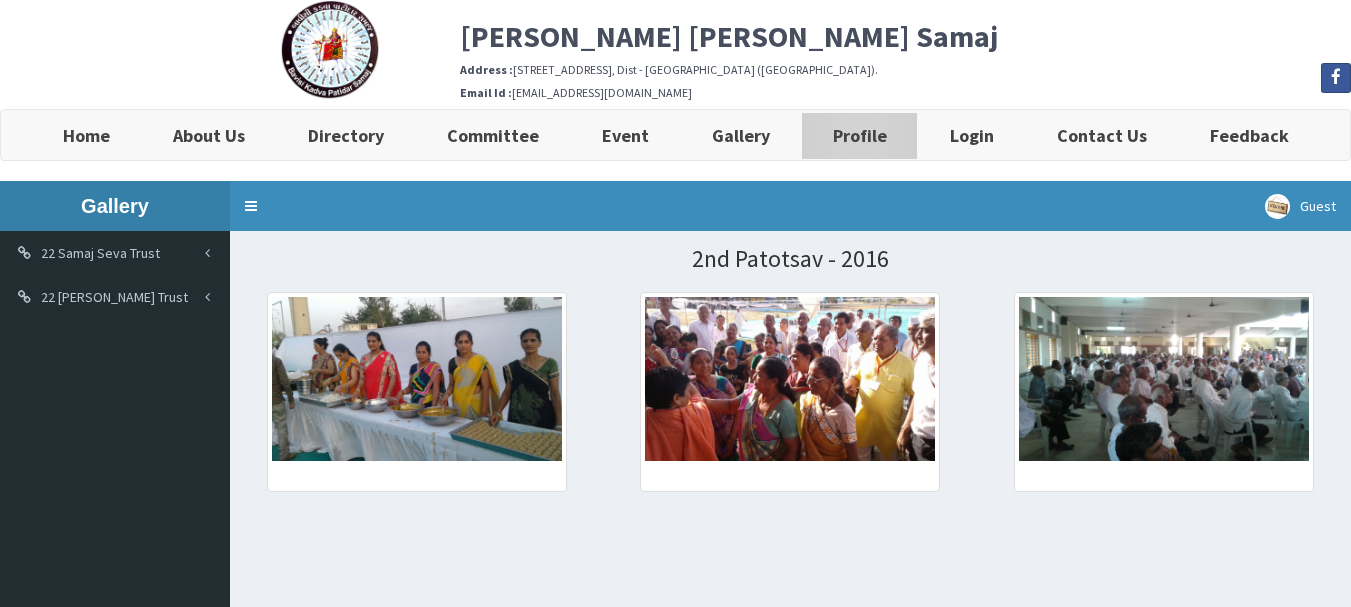 click on "Profile" at bounding box center (860, 135) 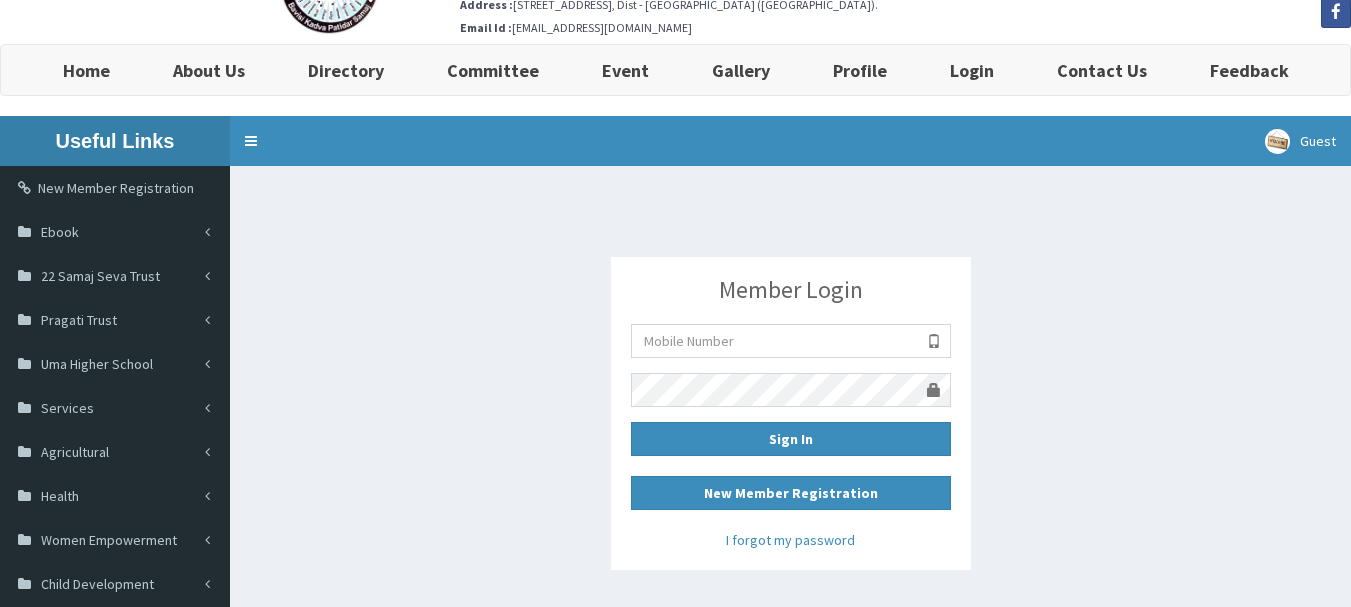 scroll, scrollTop: 100, scrollLeft: 0, axis: vertical 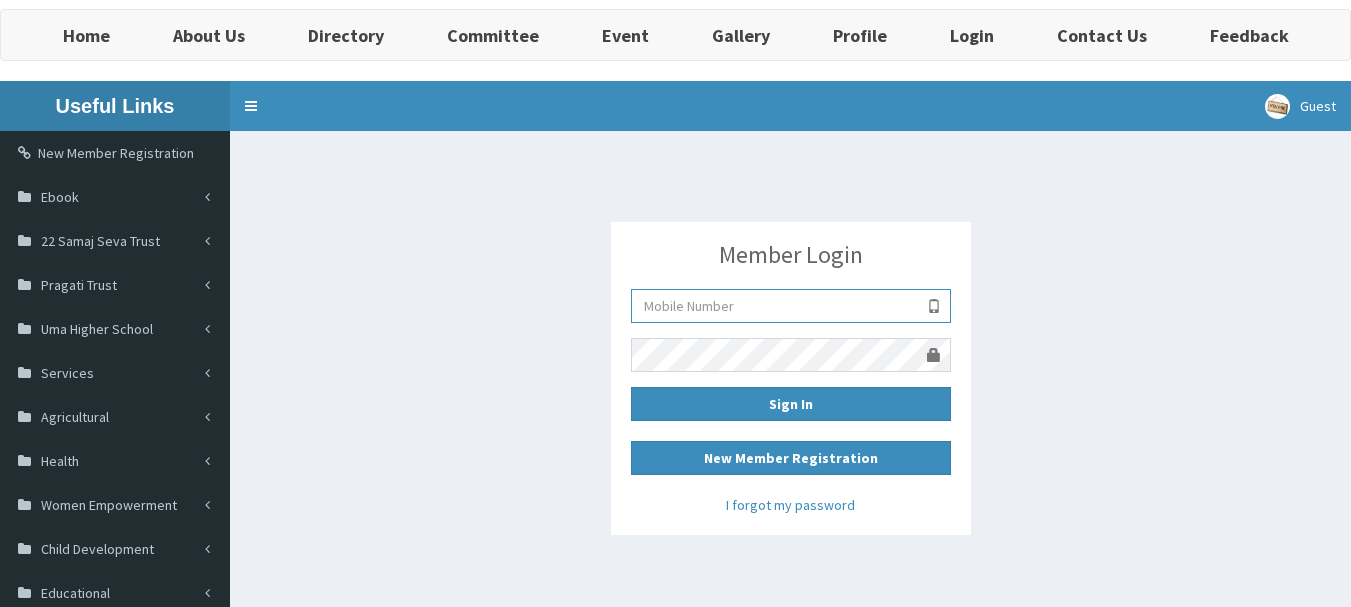 click at bounding box center (791, 306) 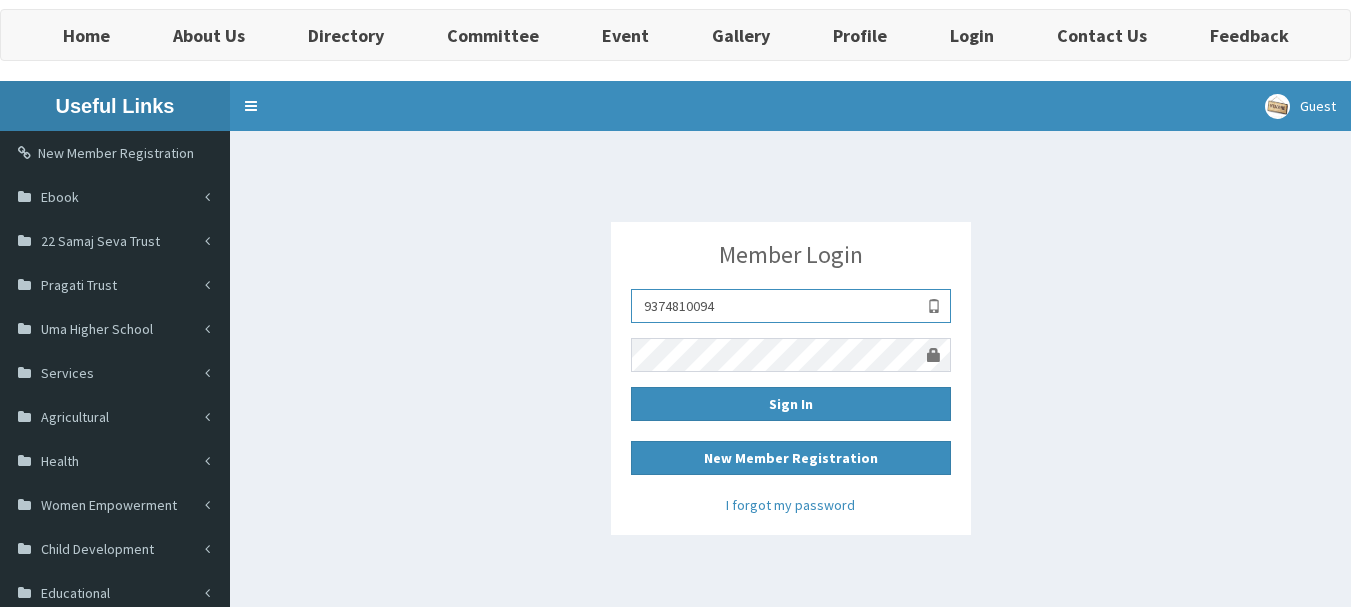 type on "9374810094" 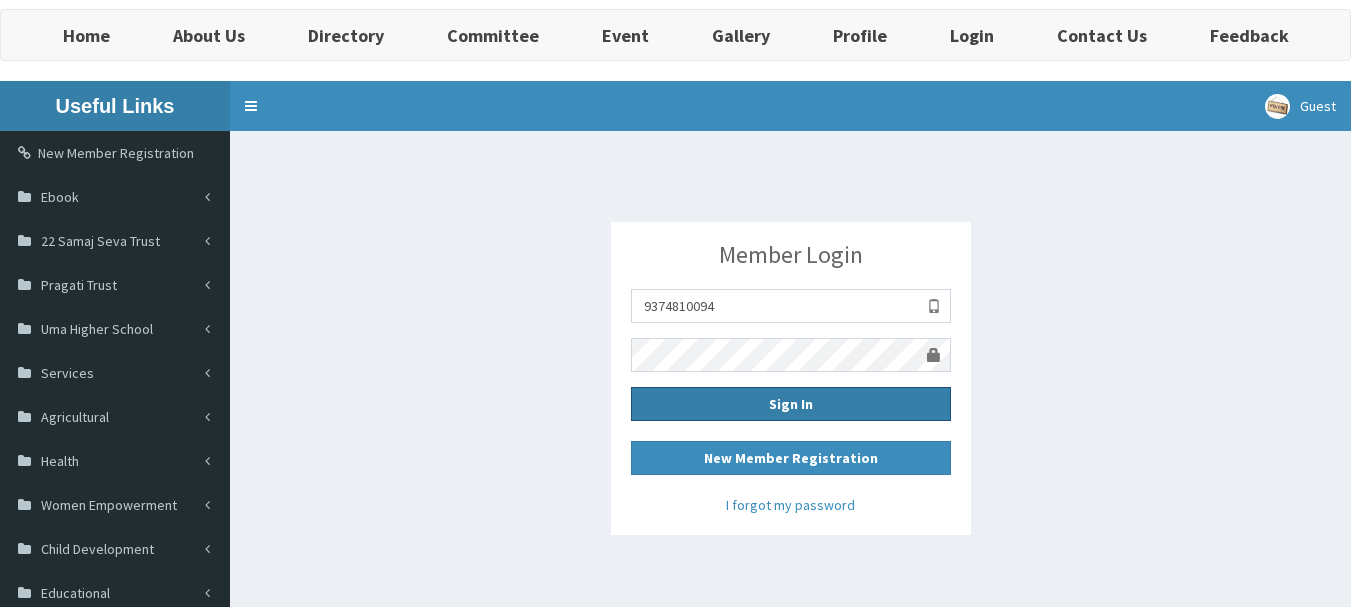 click on "Sign In" at bounding box center [791, 404] 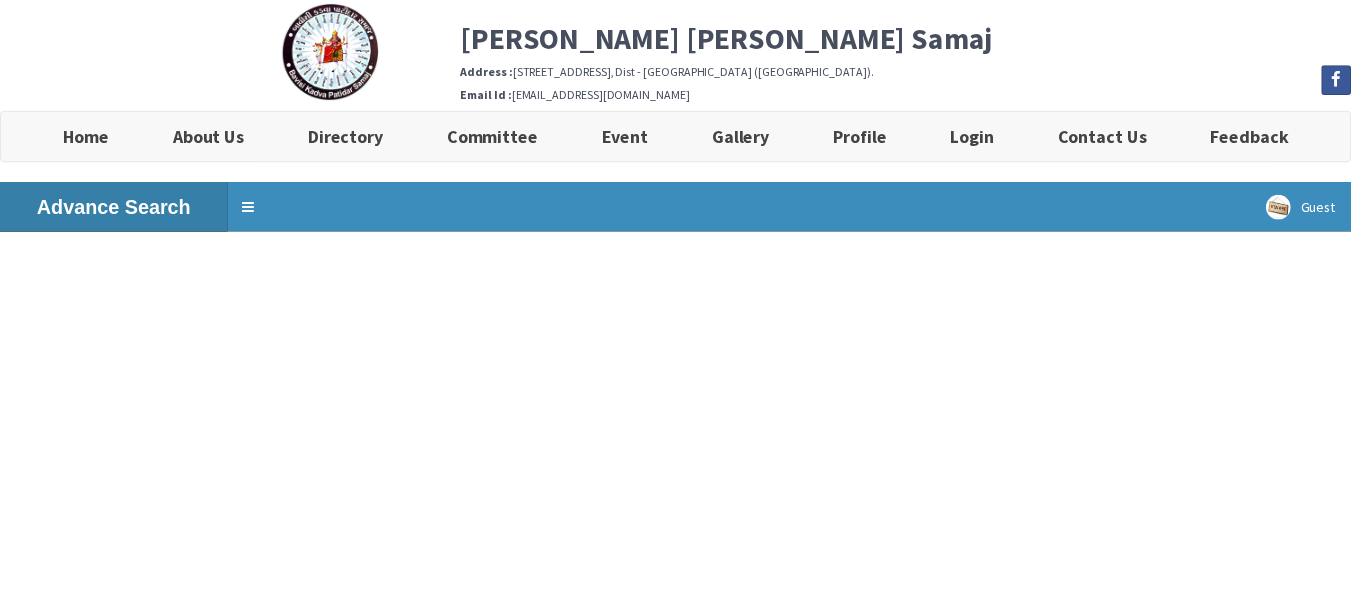 scroll, scrollTop: 0, scrollLeft: 0, axis: both 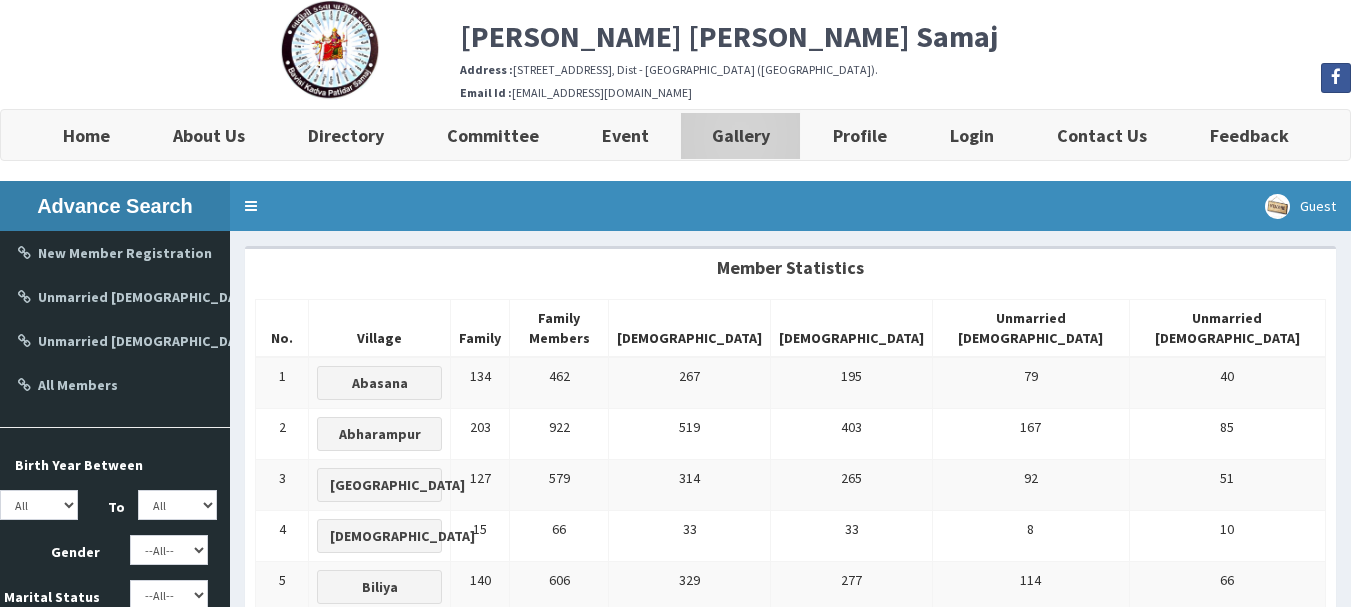 click on "Gallery" at bounding box center (741, 135) 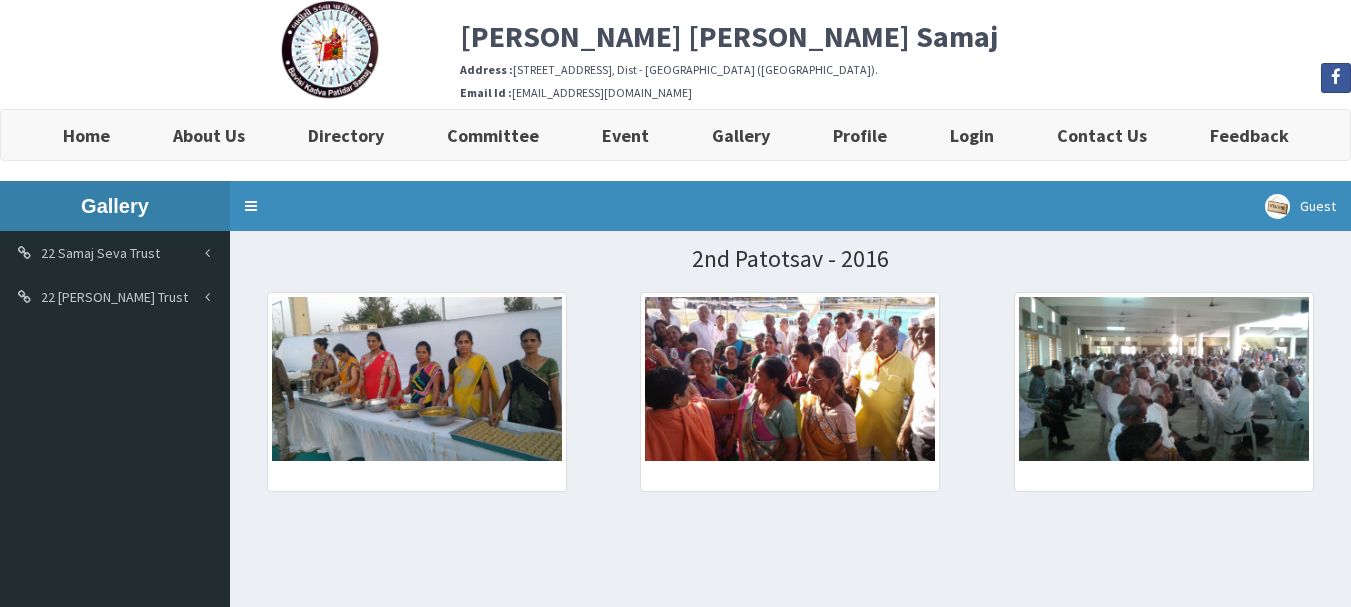 scroll, scrollTop: 0, scrollLeft: 0, axis: both 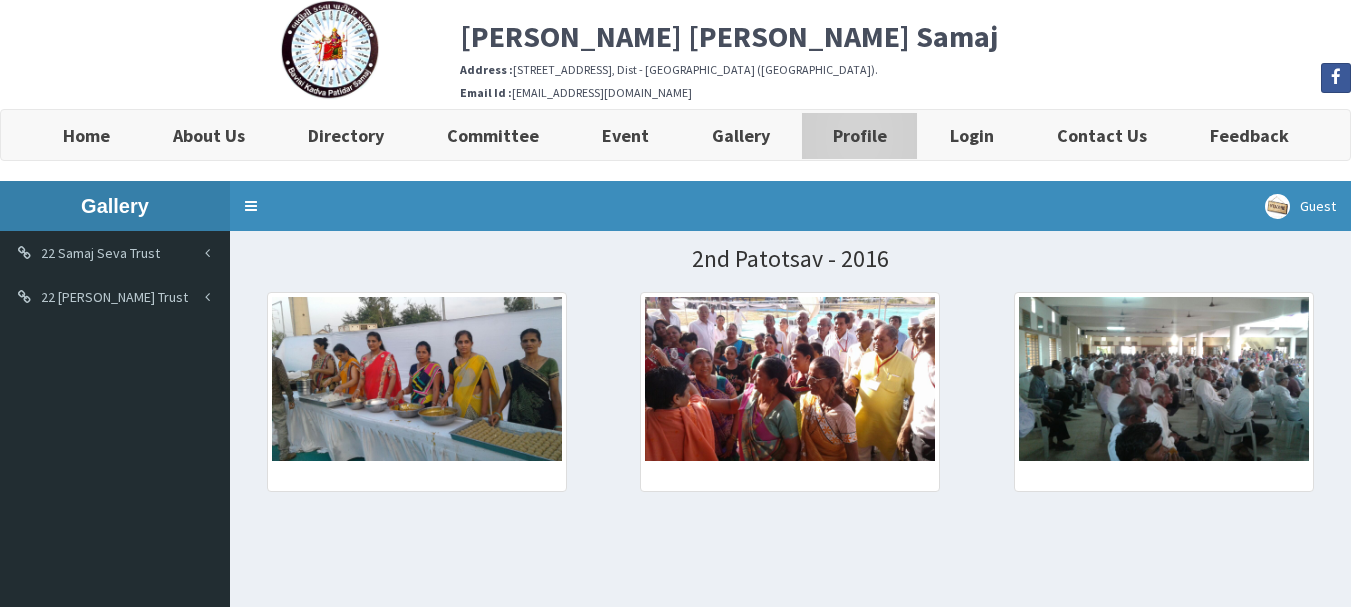 click on "Profile" at bounding box center (860, 135) 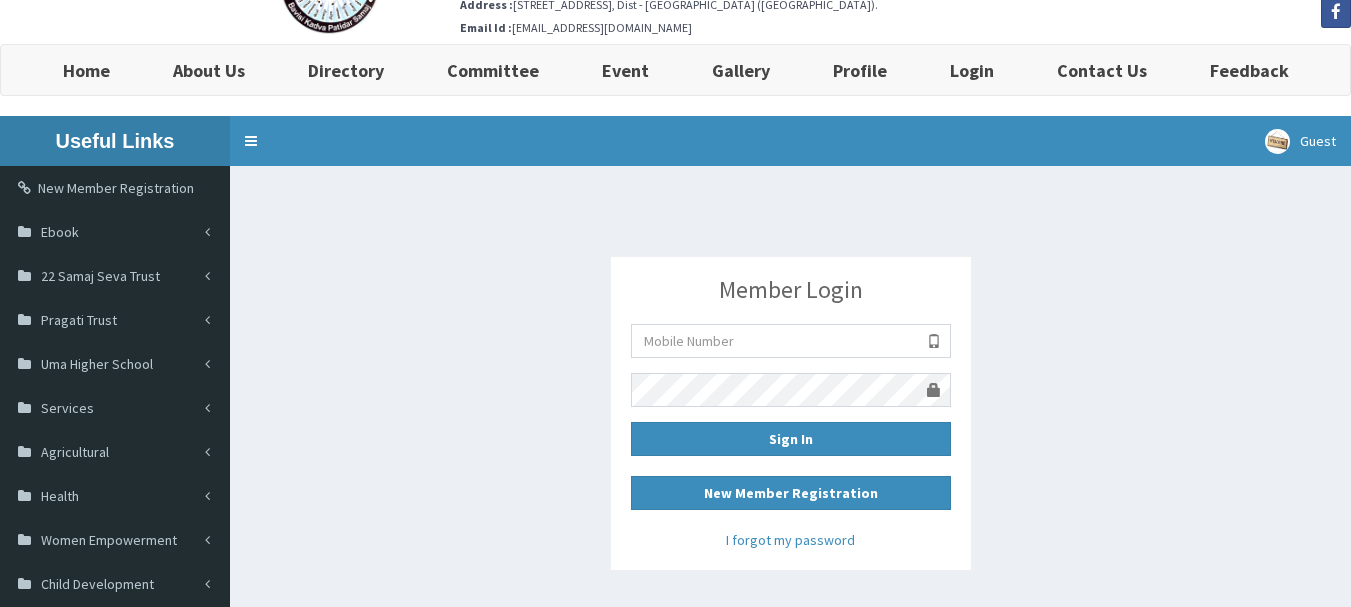 scroll, scrollTop: 100, scrollLeft: 0, axis: vertical 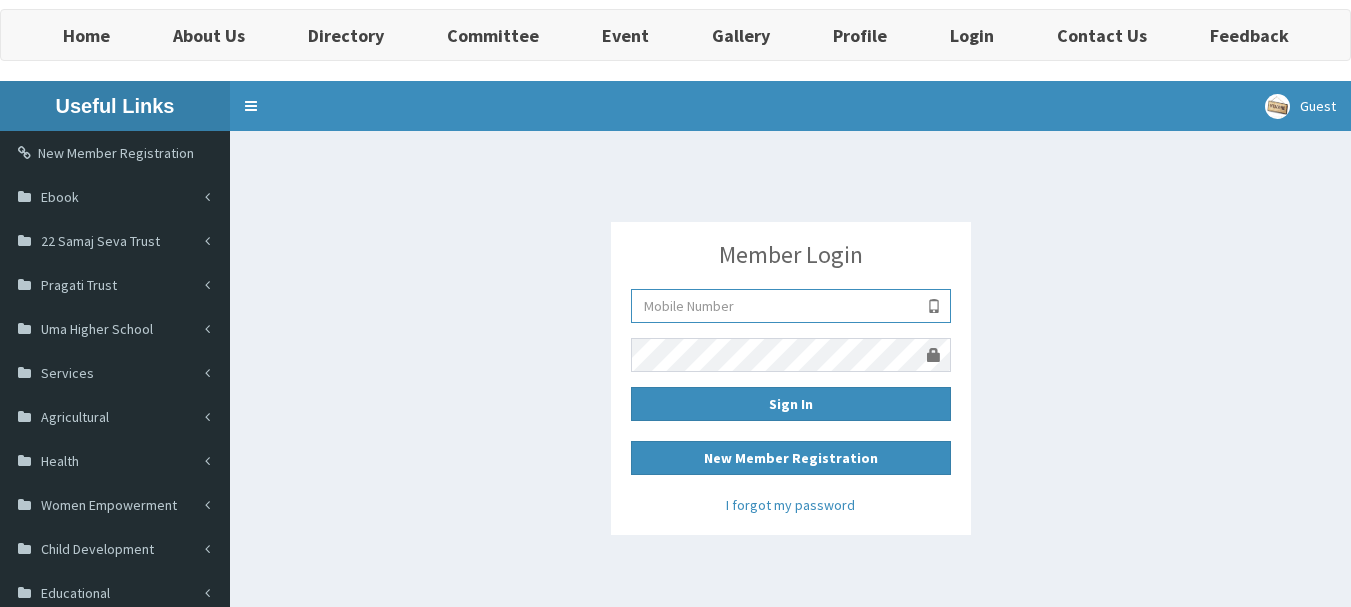 click at bounding box center [791, 306] 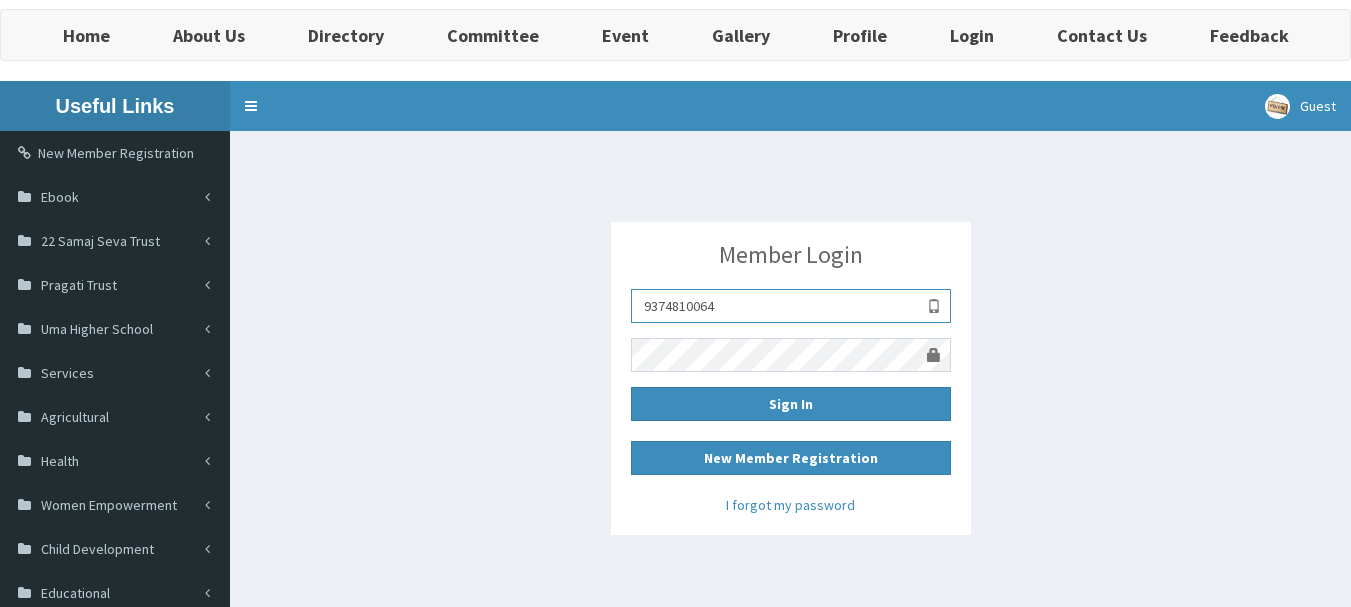 type on "9374810064" 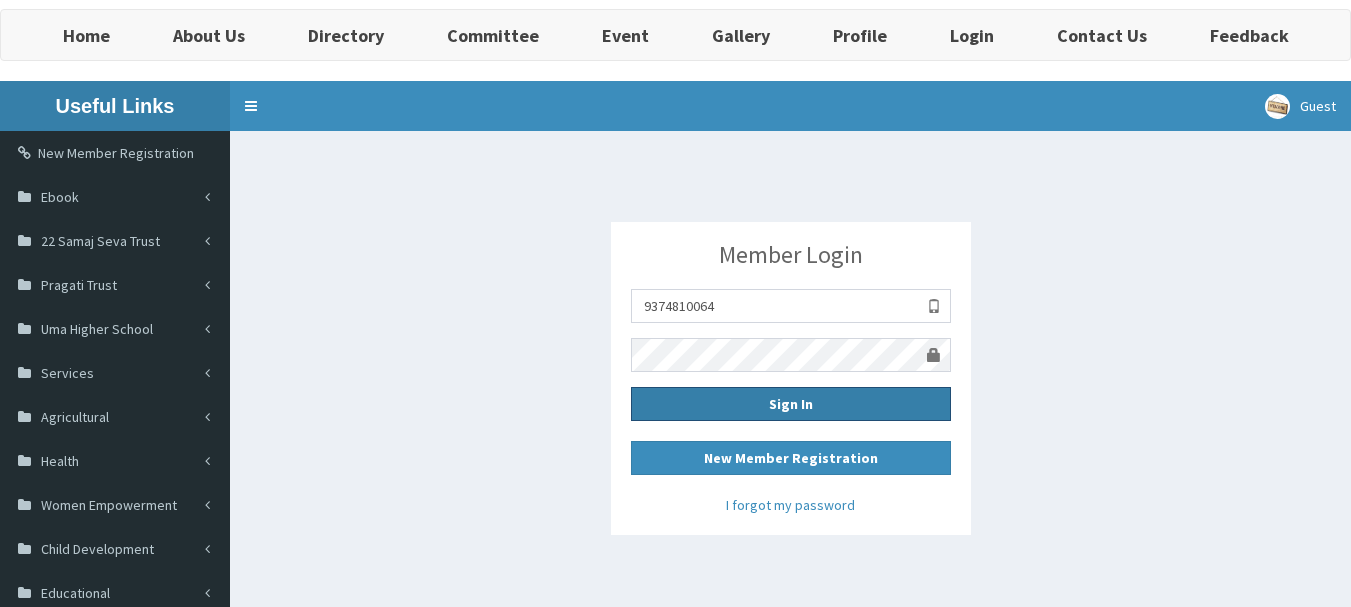 click on "Sign In" at bounding box center (791, 404) 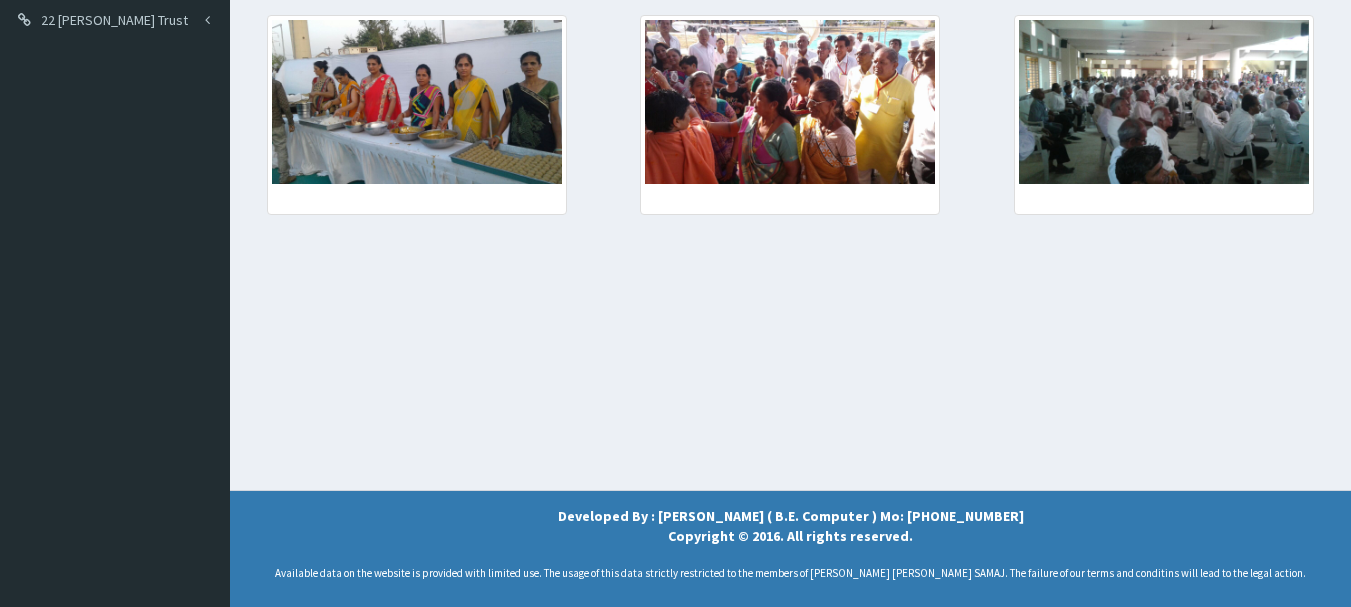 scroll, scrollTop: 0, scrollLeft: 0, axis: both 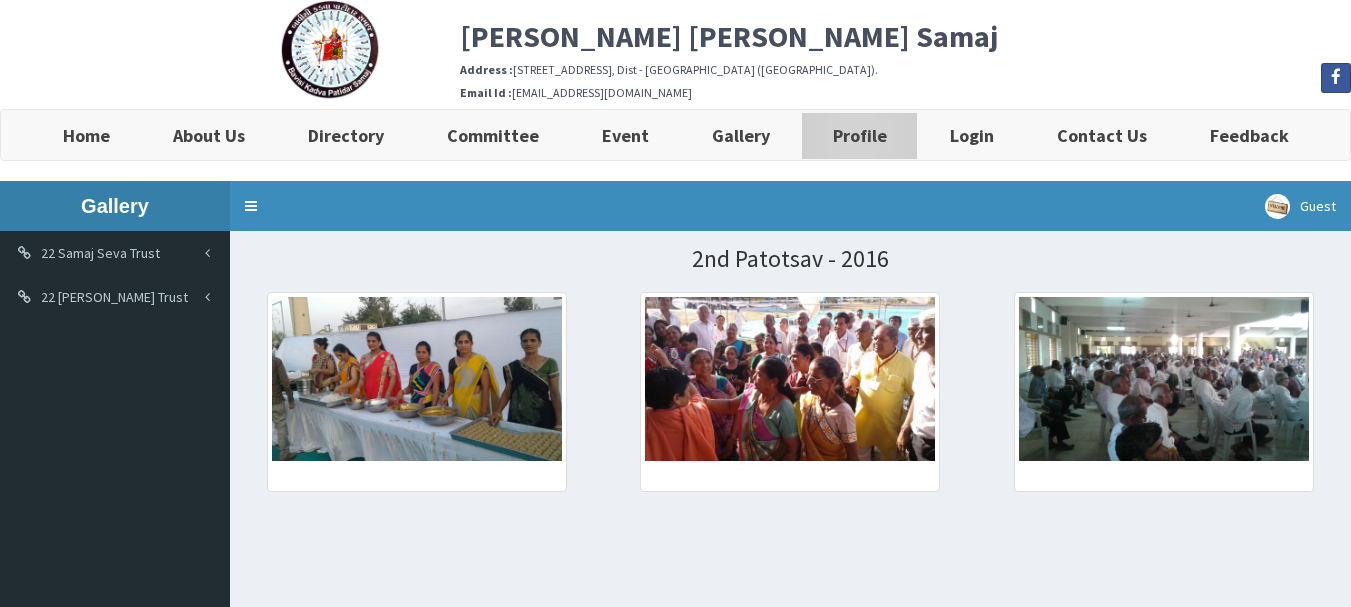 click on "Profile" at bounding box center [860, 135] 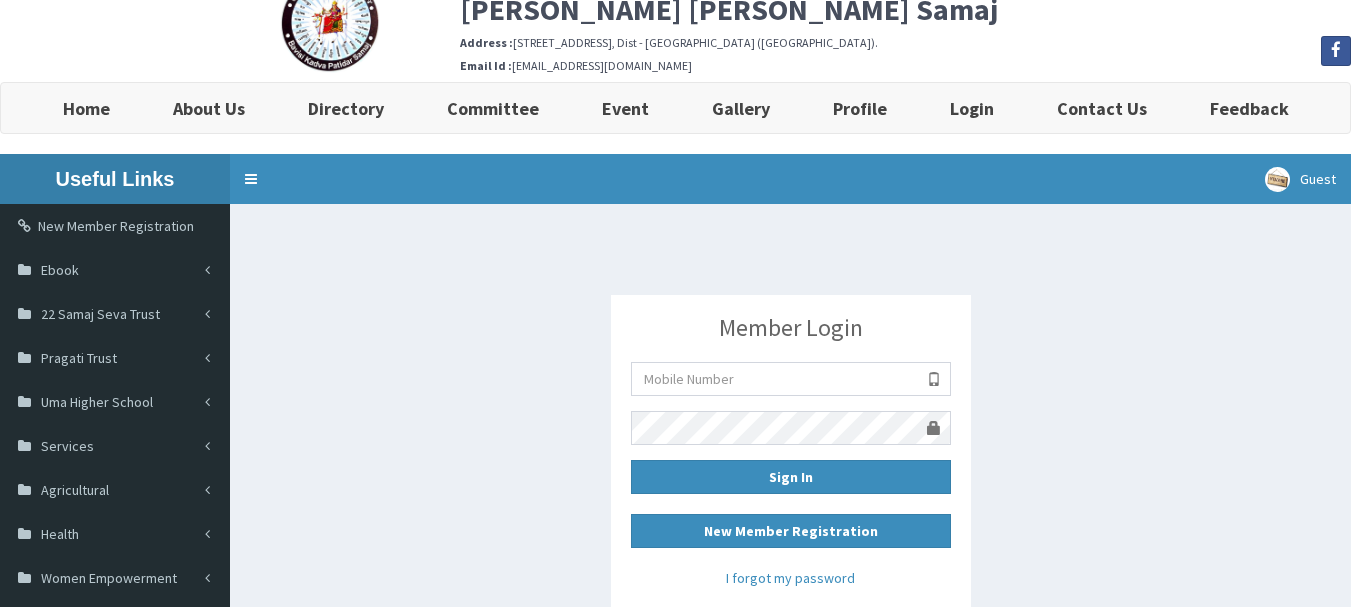 scroll, scrollTop: 0, scrollLeft: 0, axis: both 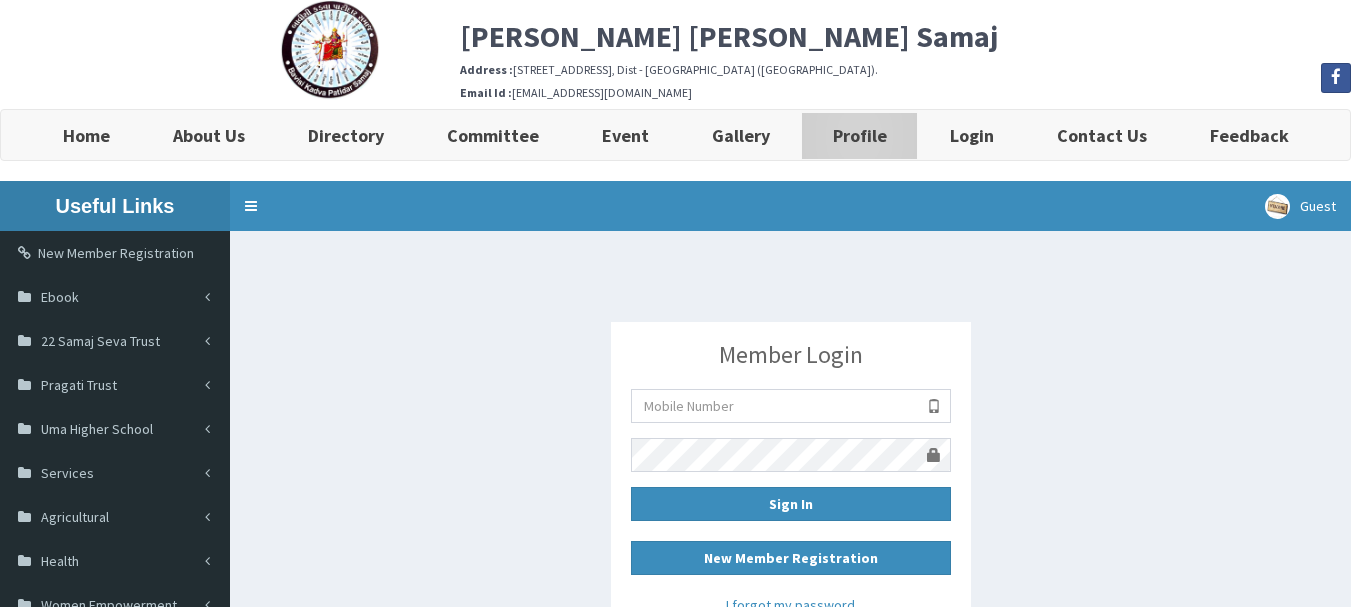 click on "Profile" at bounding box center [860, 135] 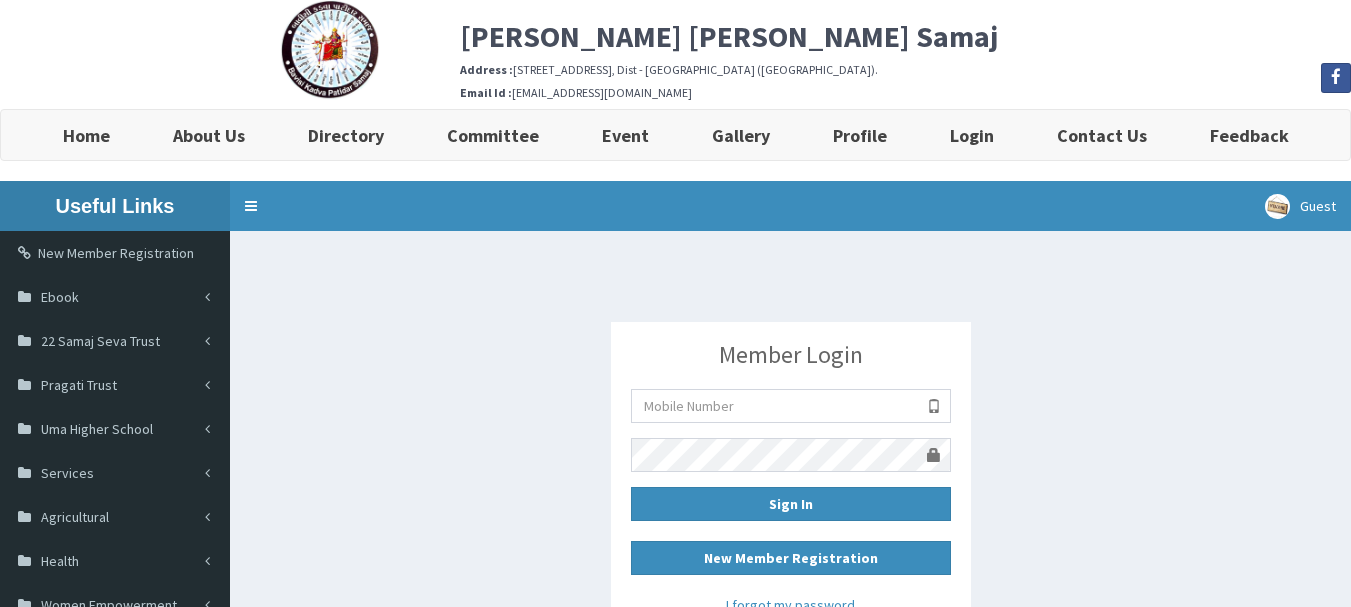 scroll, scrollTop: 0, scrollLeft: 0, axis: both 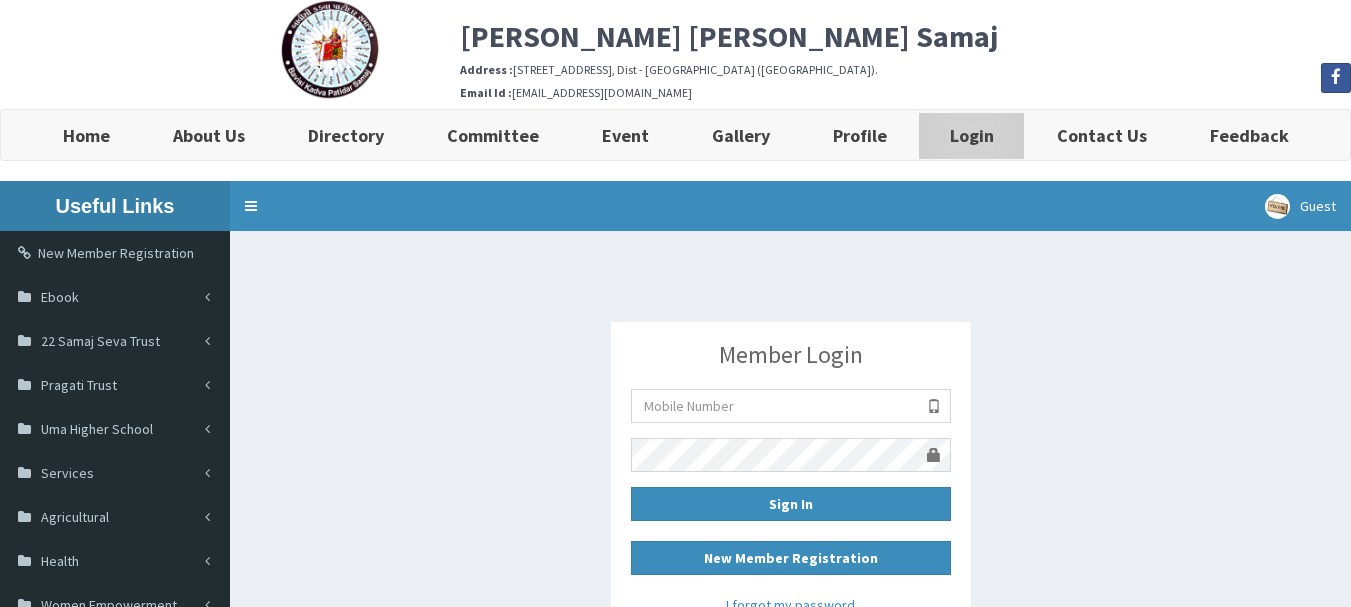 click on "Login" at bounding box center [972, 135] 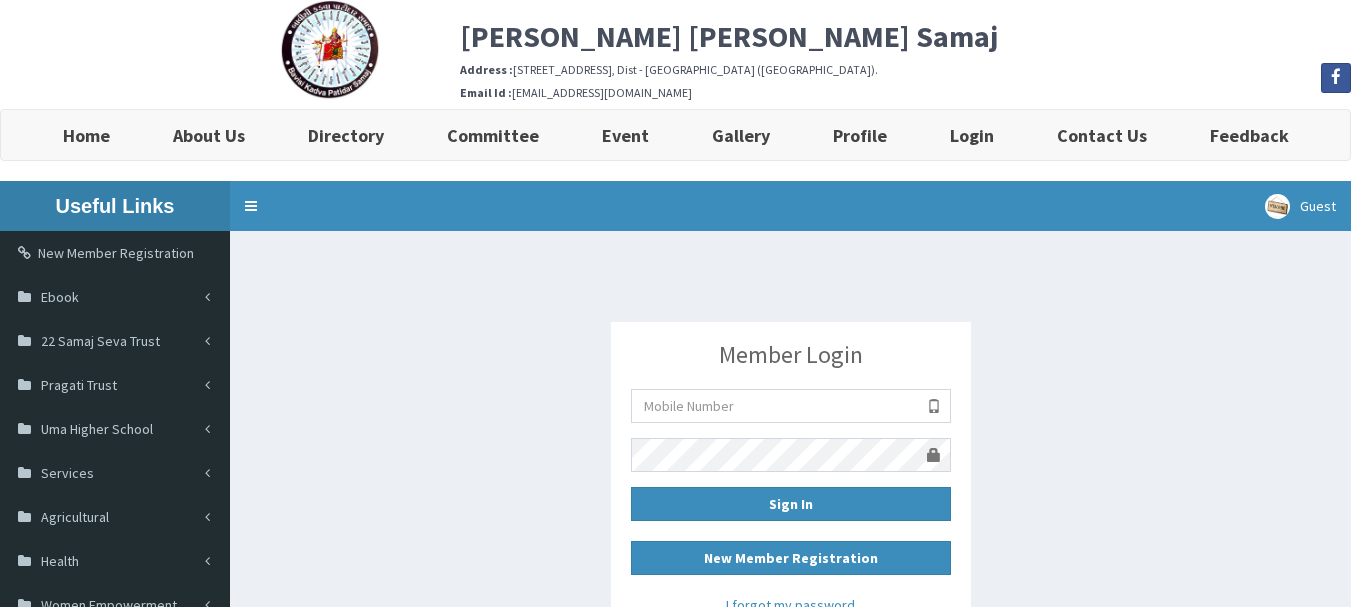 scroll, scrollTop: 0, scrollLeft: 0, axis: both 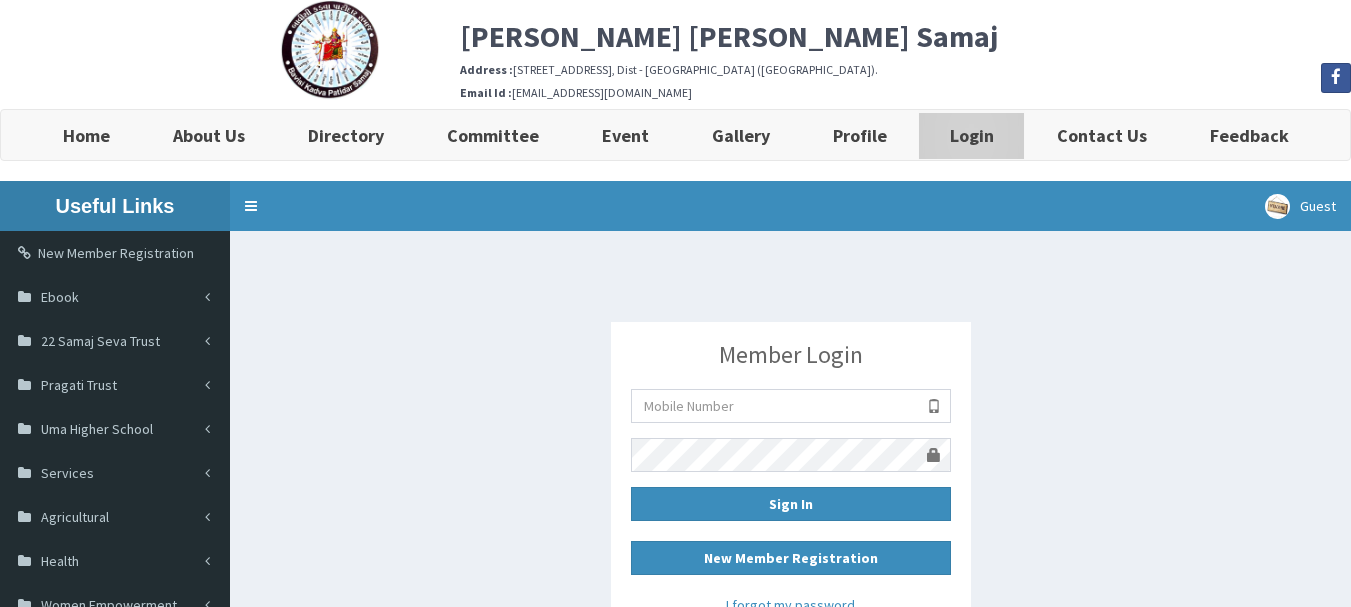 click on "Login" at bounding box center [972, 135] 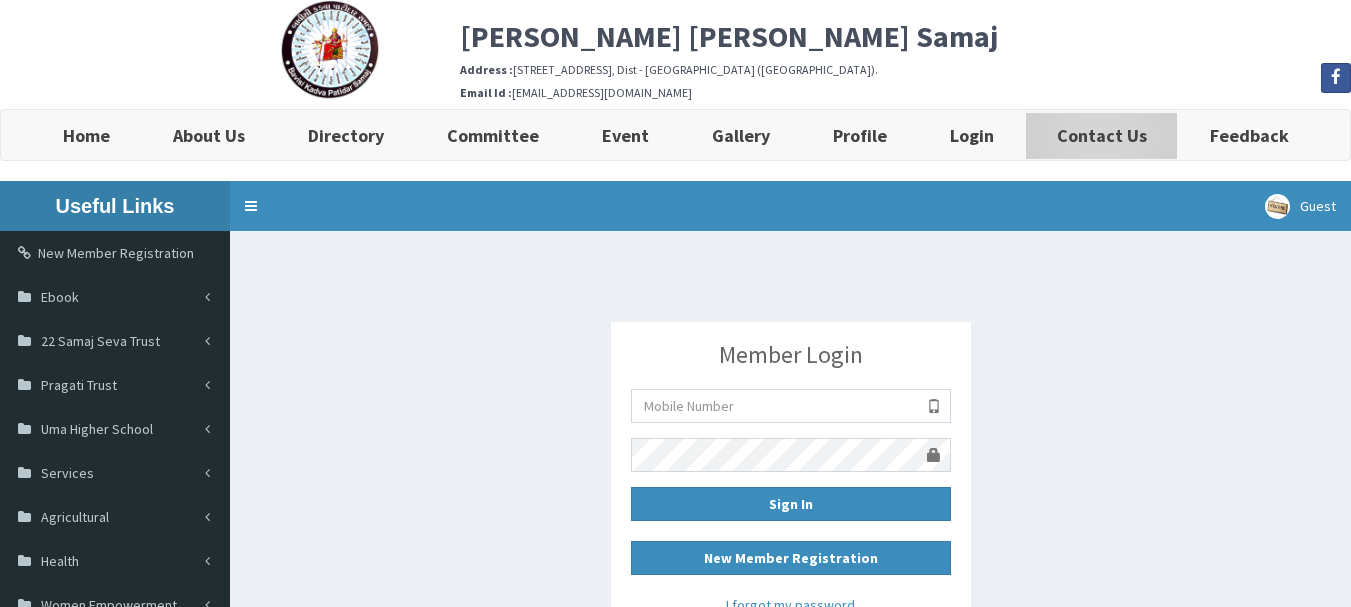 scroll, scrollTop: 0, scrollLeft: 0, axis: both 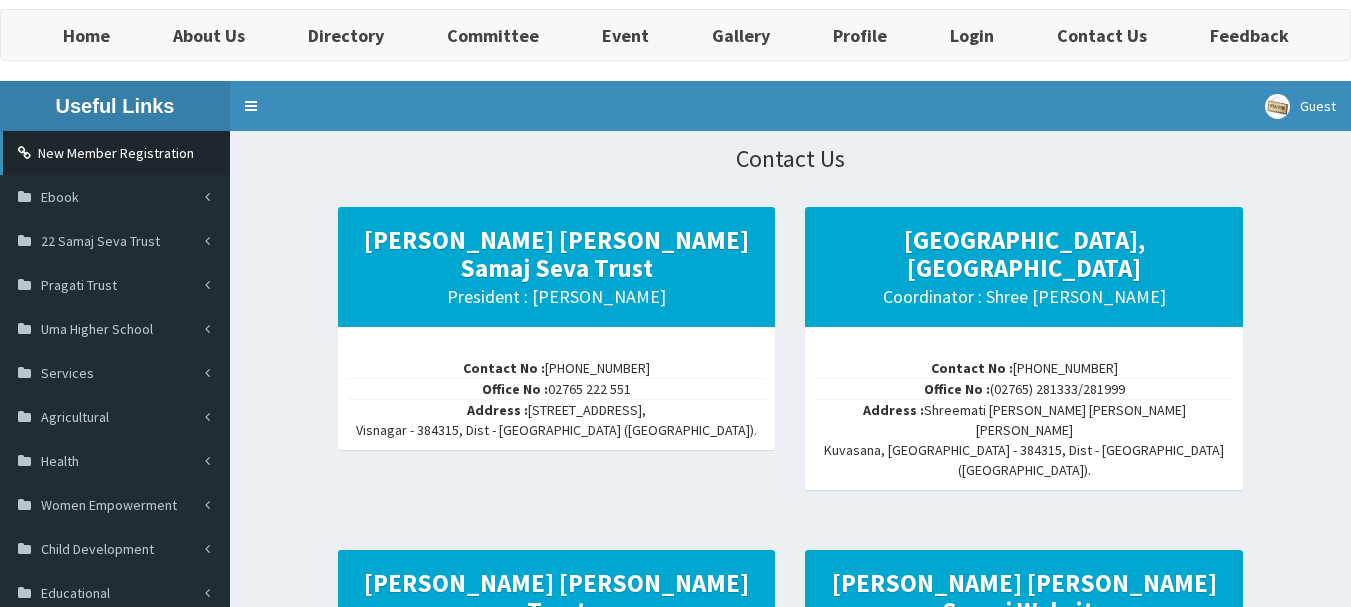click on "New Member Registration" at bounding box center (115, 153) 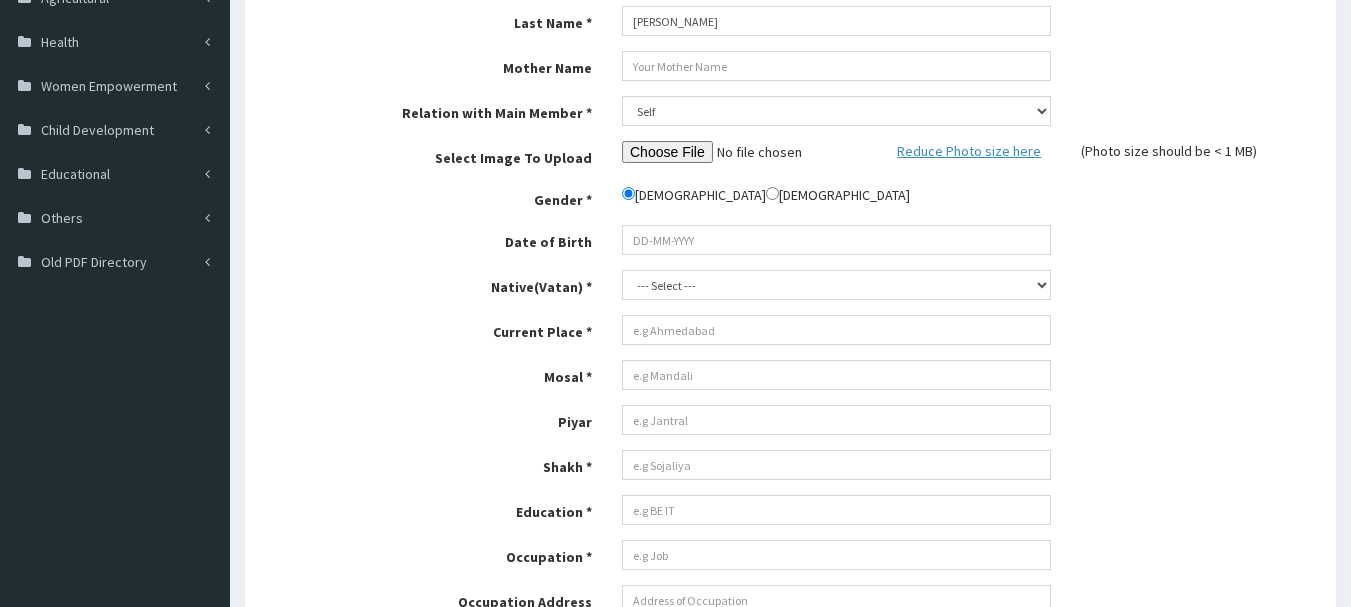 scroll, scrollTop: 1019, scrollLeft: 0, axis: vertical 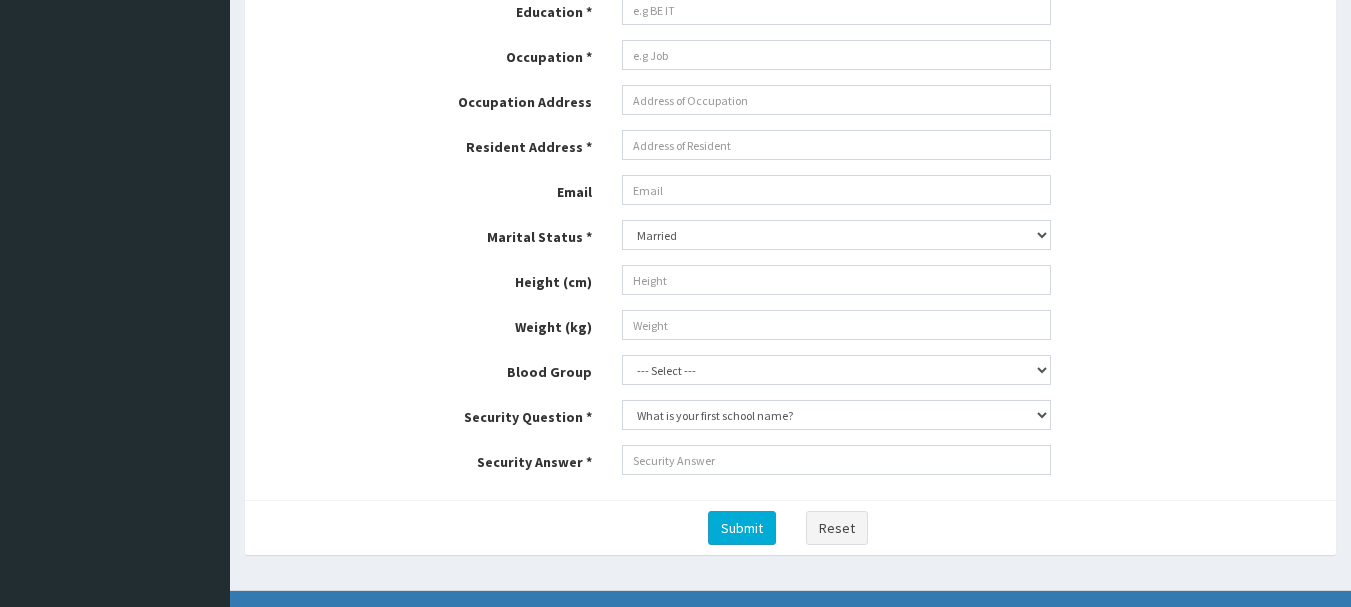 click on "Submit" at bounding box center (742, 528) 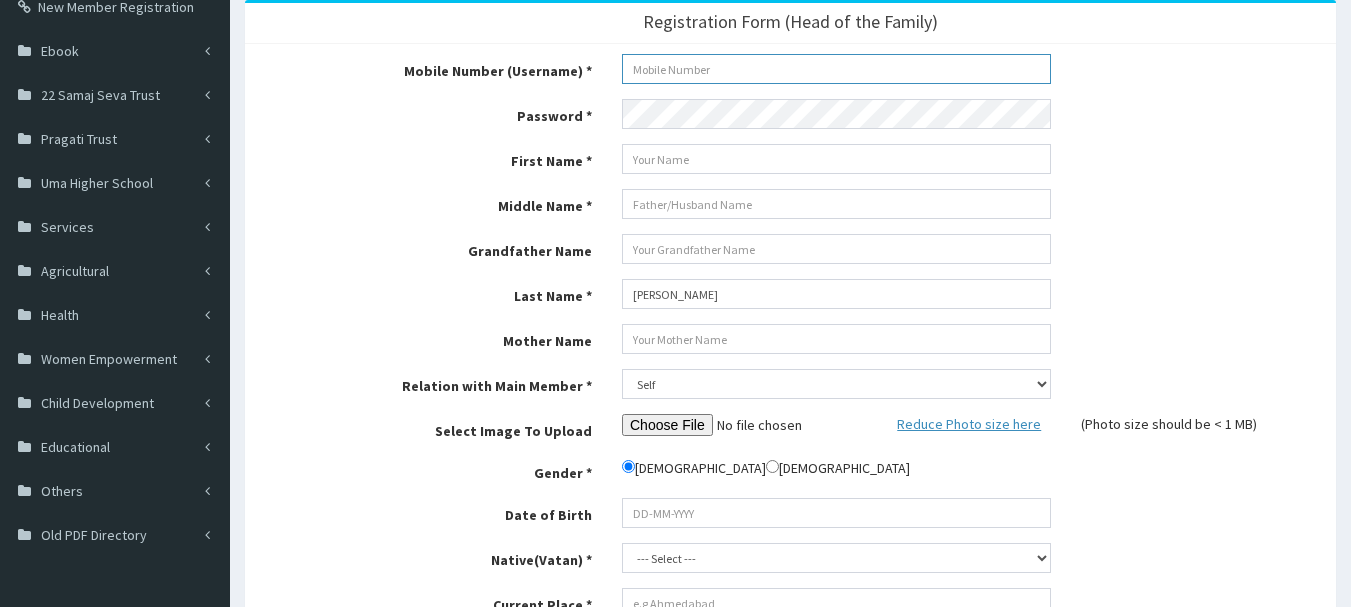 scroll, scrollTop: 400, scrollLeft: 0, axis: vertical 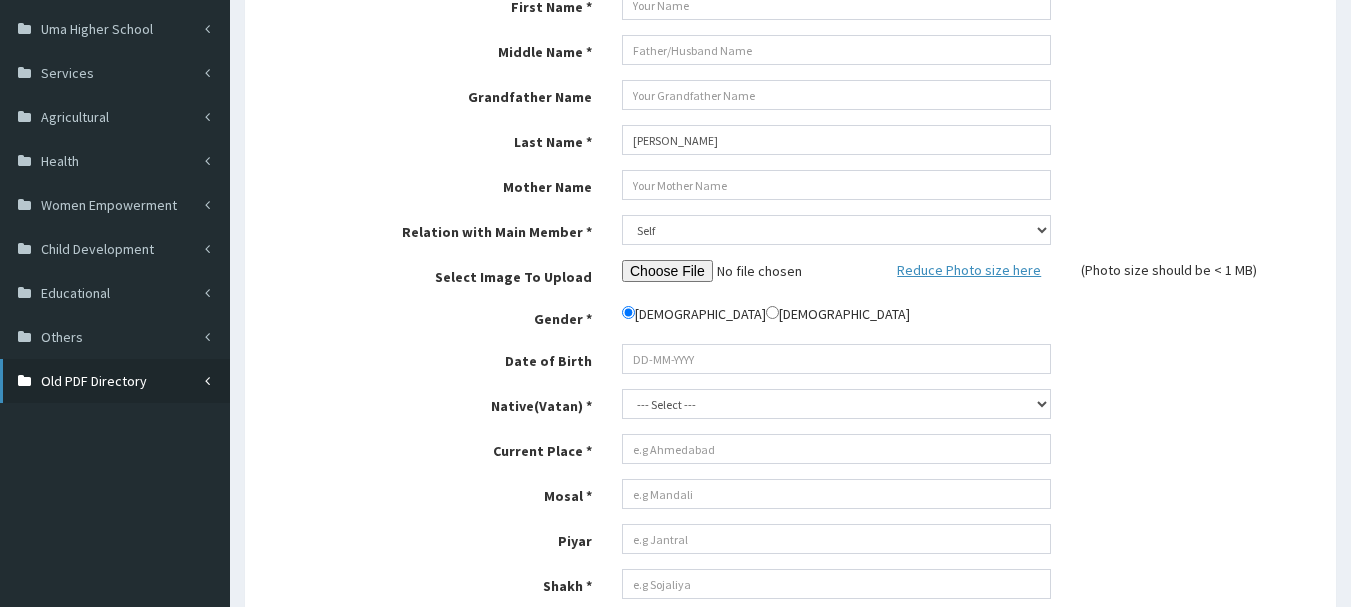 click on "Old PDF Directory" at bounding box center (94, 381) 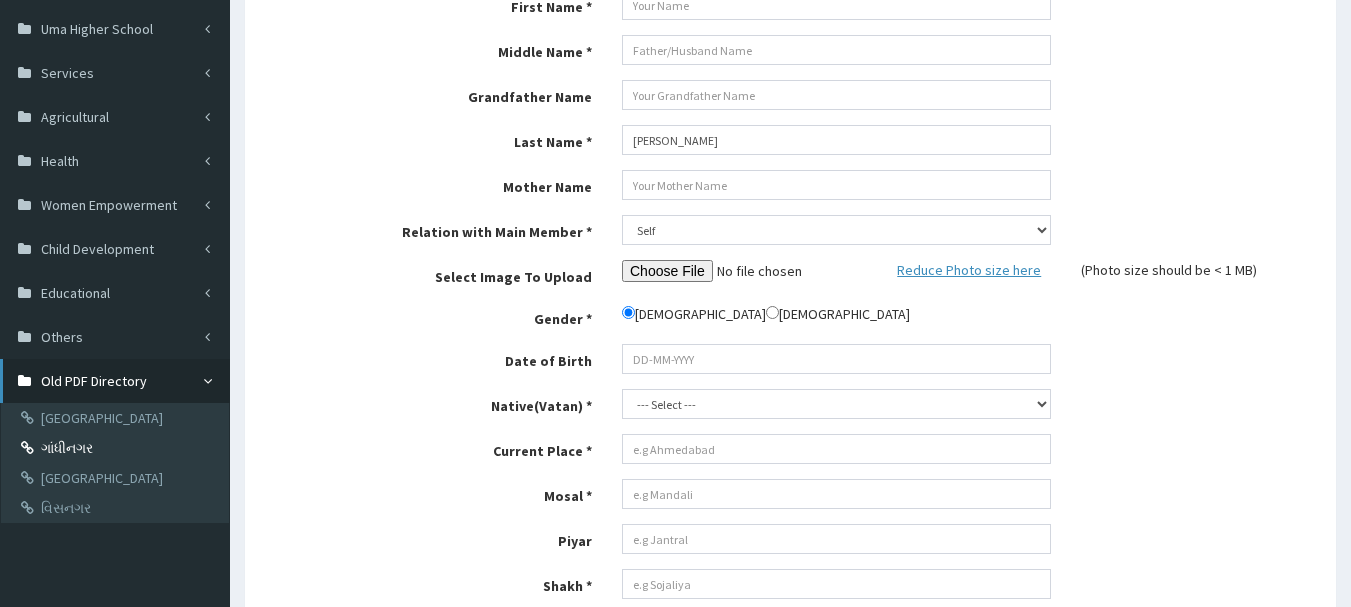 click on "ગાંધીનગર" at bounding box center (117, 448) 